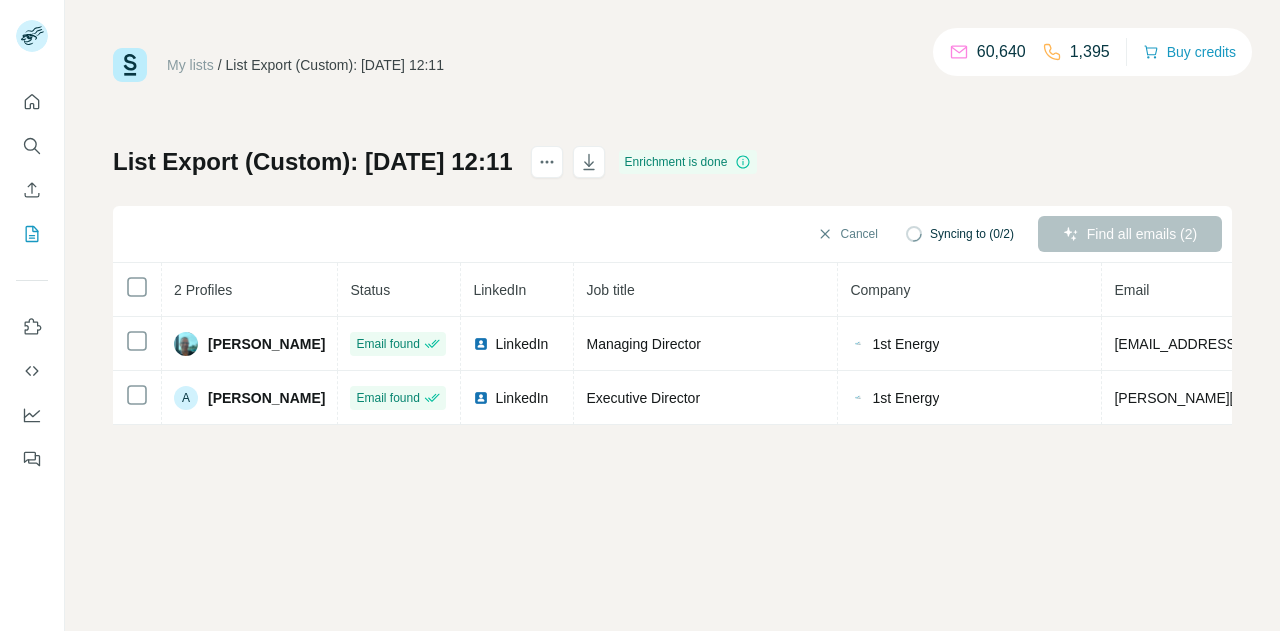 scroll, scrollTop: 0, scrollLeft: 0, axis: both 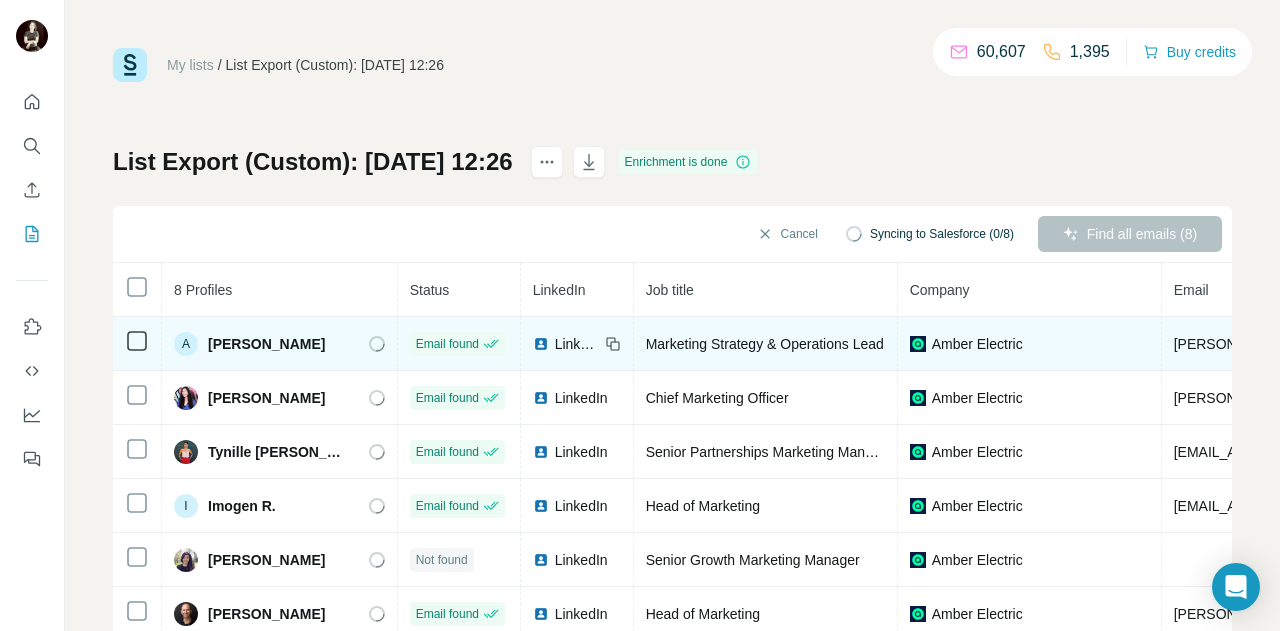 drag, startPoint x: 308, startPoint y: 337, endPoint x: 207, endPoint y: 340, distance: 101.04455 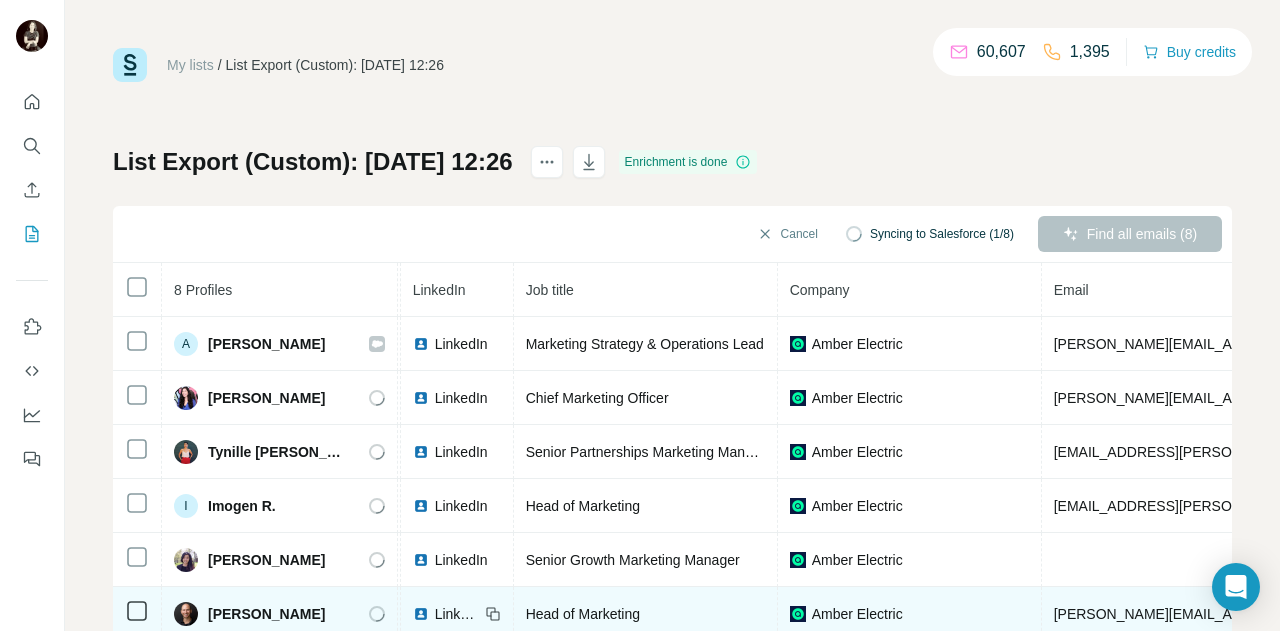 scroll, scrollTop: 0, scrollLeft: 160, axis: horizontal 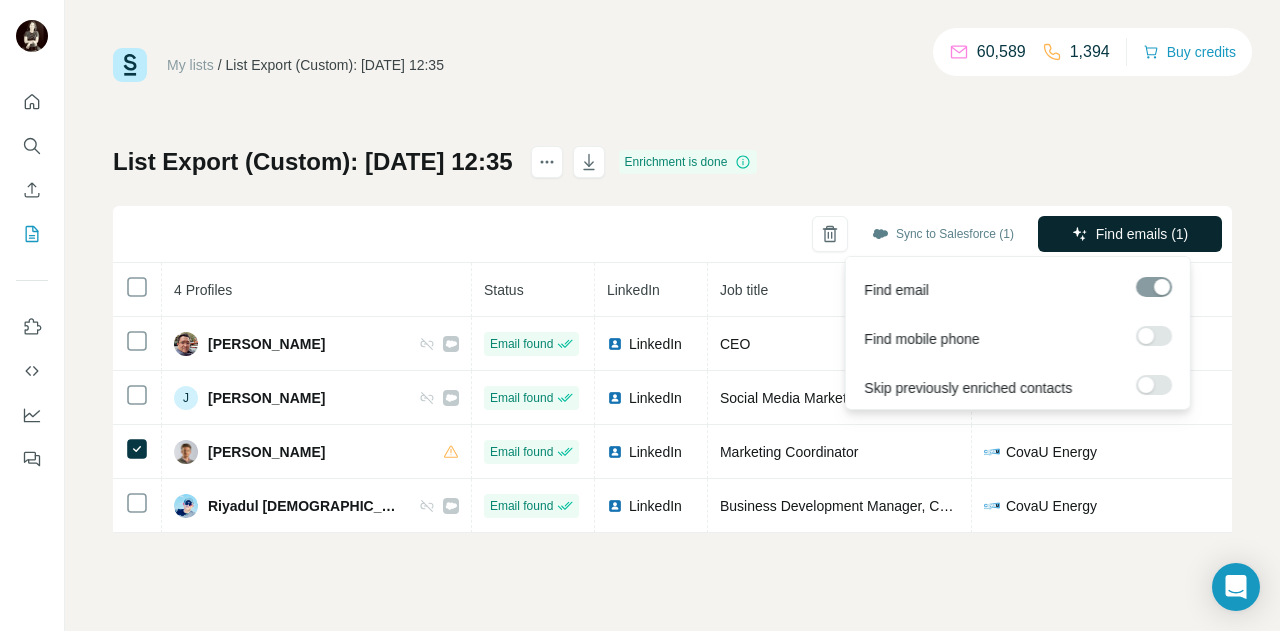 click on "Find emails (1)" at bounding box center (1142, 234) 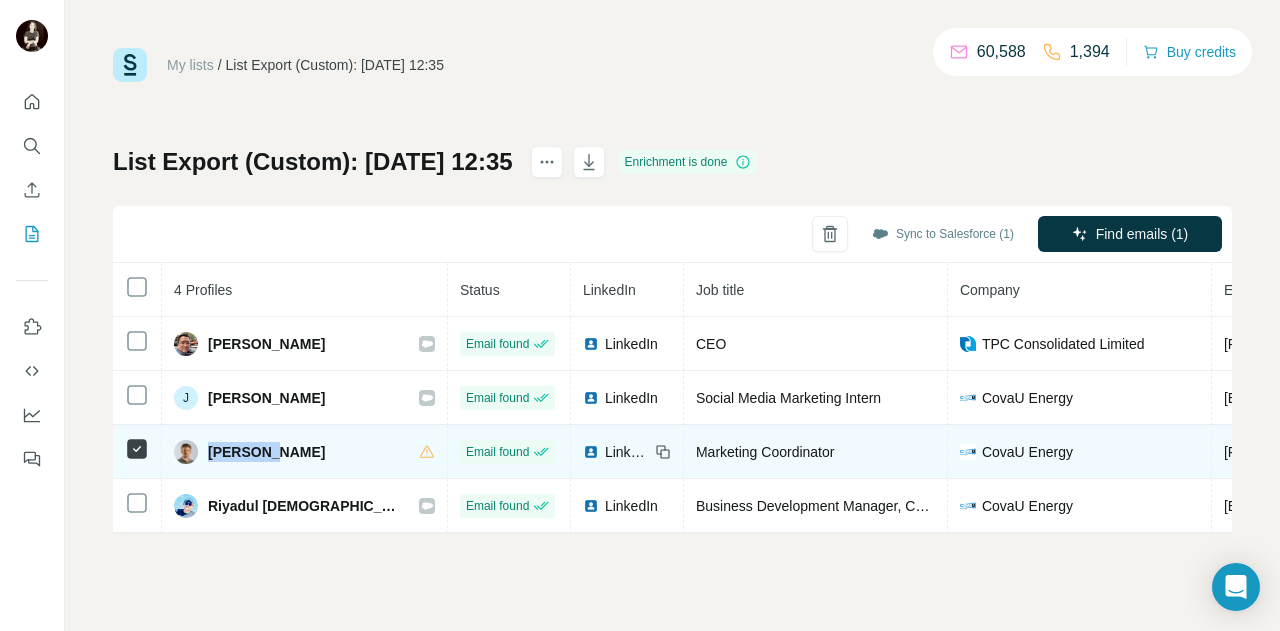 drag, startPoint x: 262, startPoint y: 461, endPoint x: 210, endPoint y: 455, distance: 52.34501 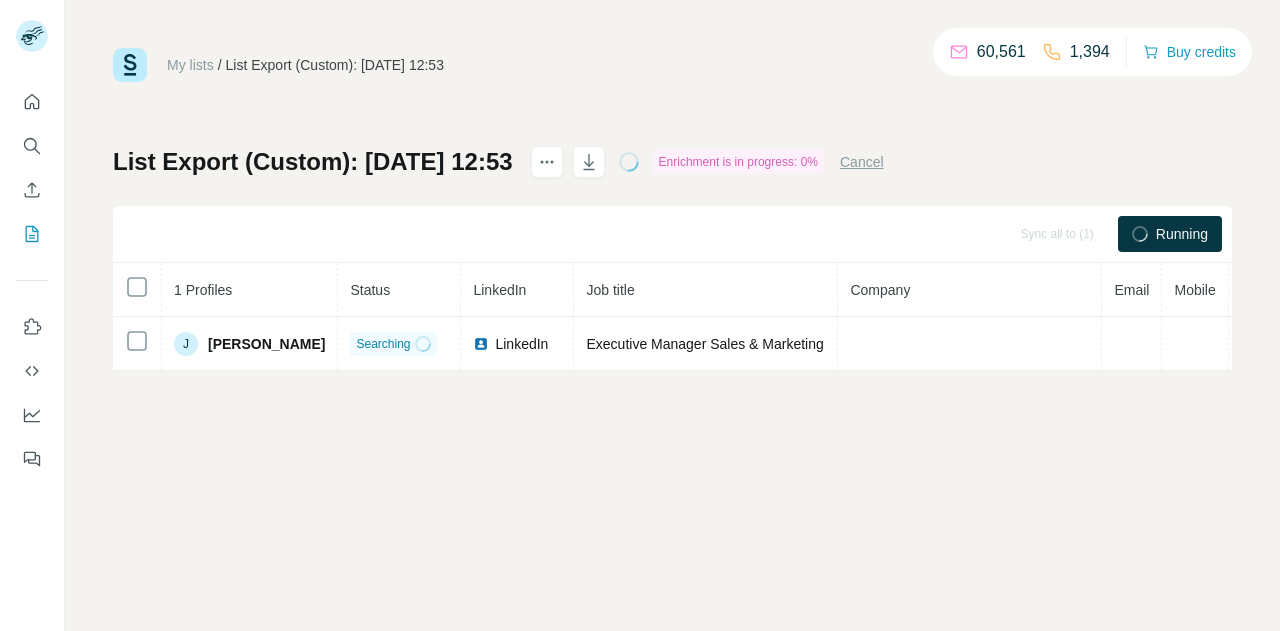 scroll, scrollTop: 0, scrollLeft: 0, axis: both 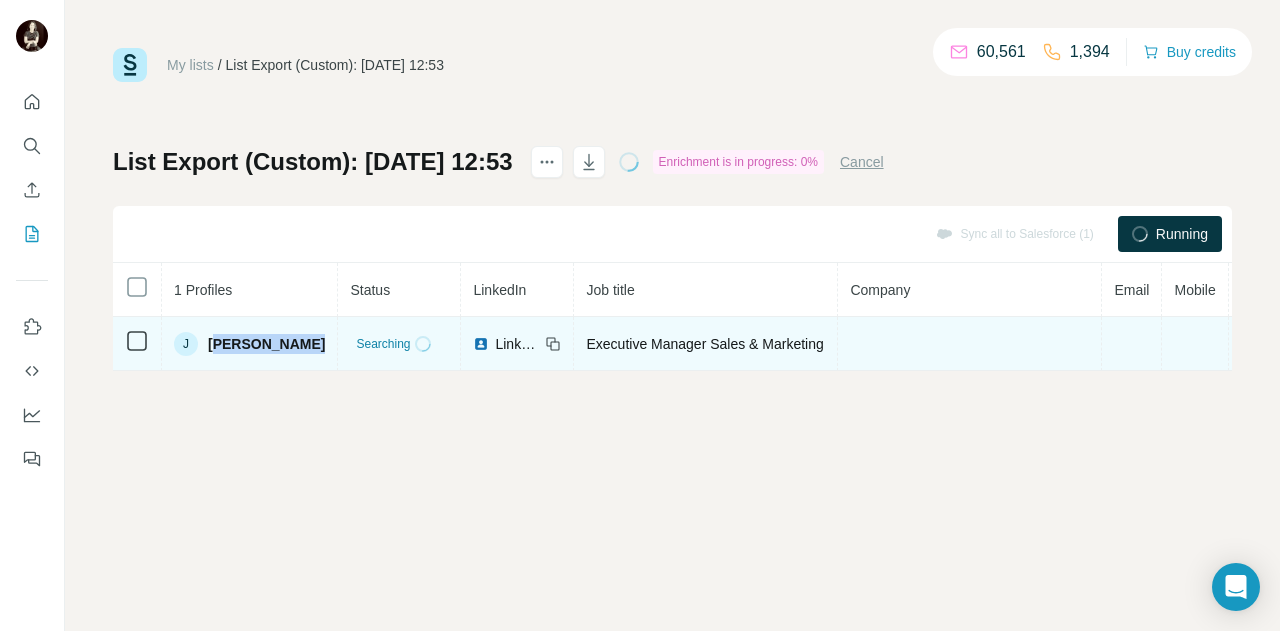 drag, startPoint x: 212, startPoint y: 345, endPoint x: 332, endPoint y: 345, distance: 120 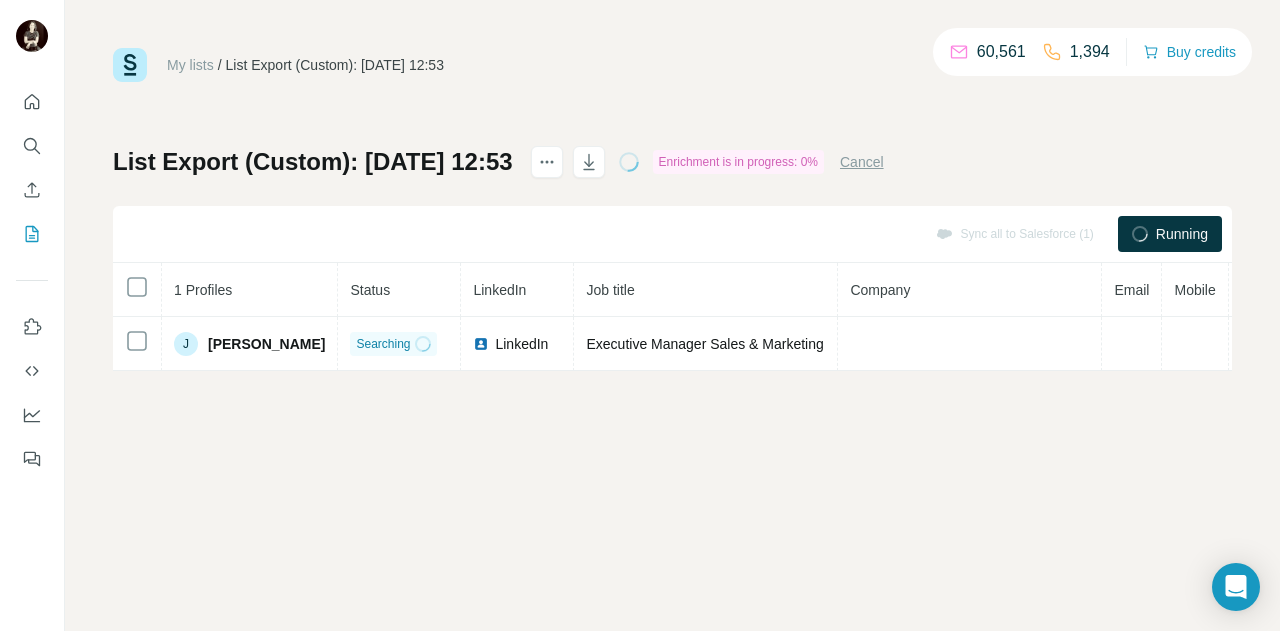drag, startPoint x: 308, startPoint y: 343, endPoint x: 273, endPoint y: 443, distance: 105.9481 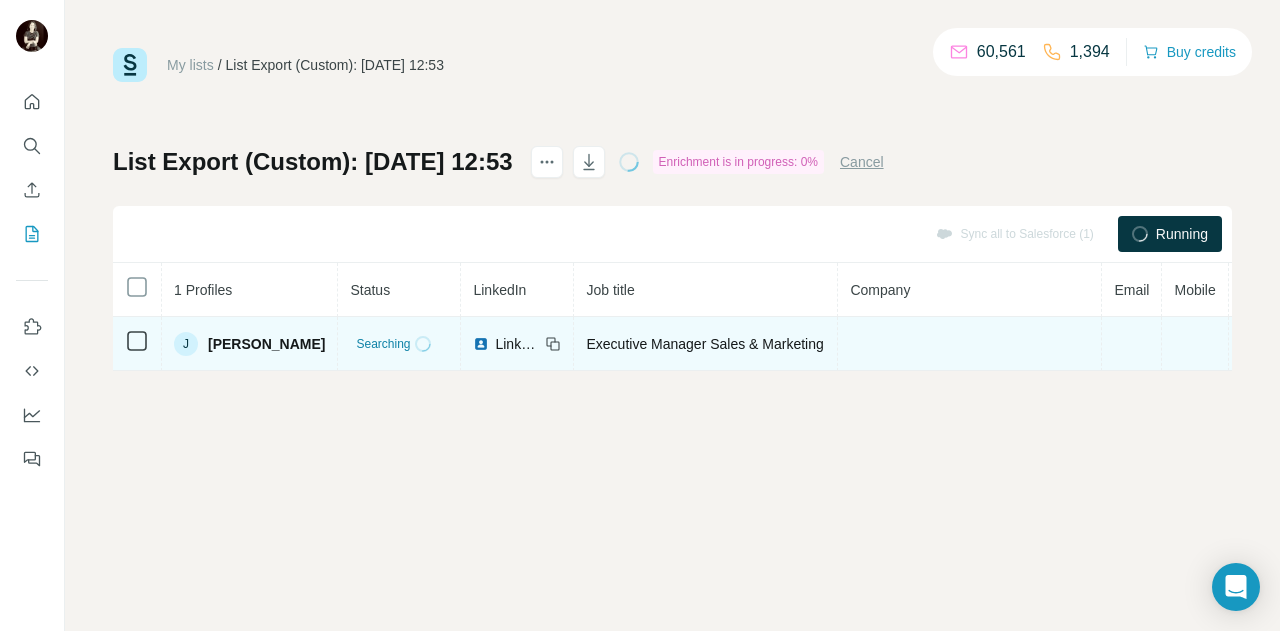 drag, startPoint x: 323, startPoint y: 340, endPoint x: 206, endPoint y: 351, distance: 117.51595 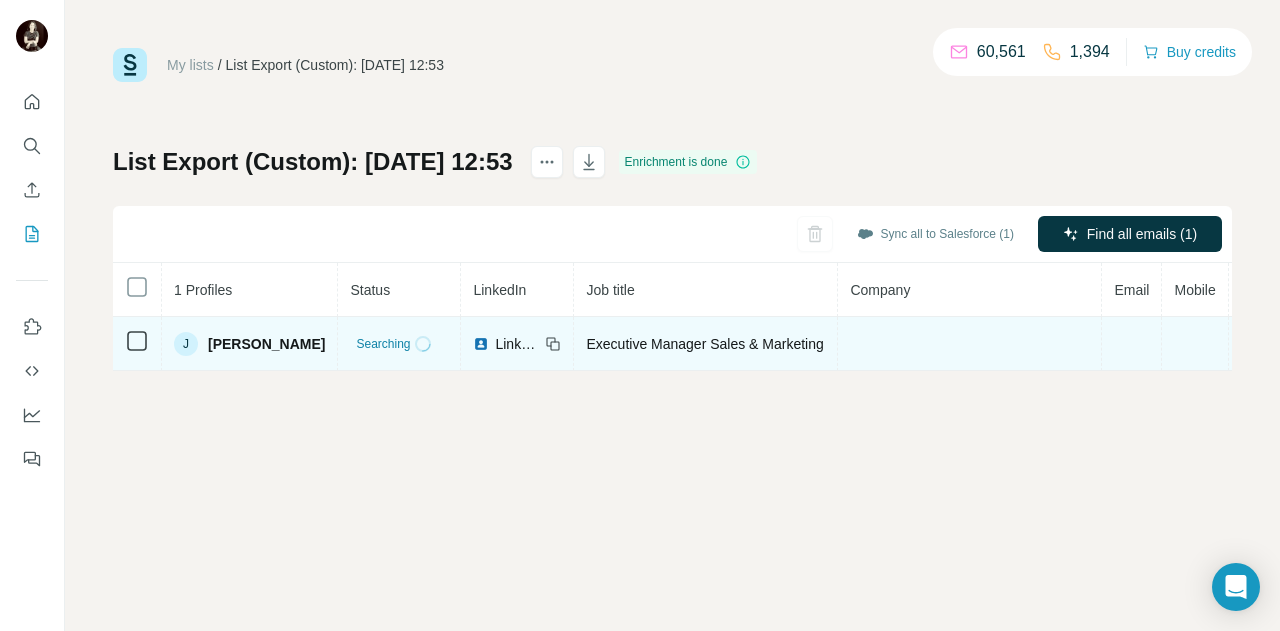 copy on "John McCluskey" 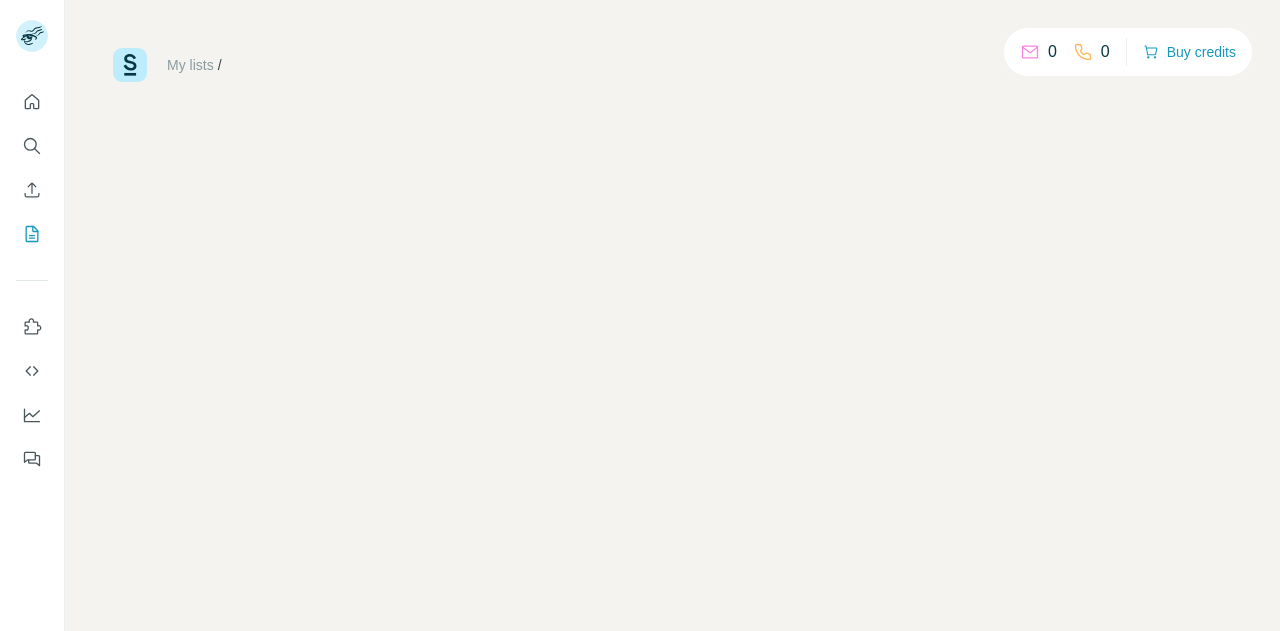 scroll, scrollTop: 0, scrollLeft: 0, axis: both 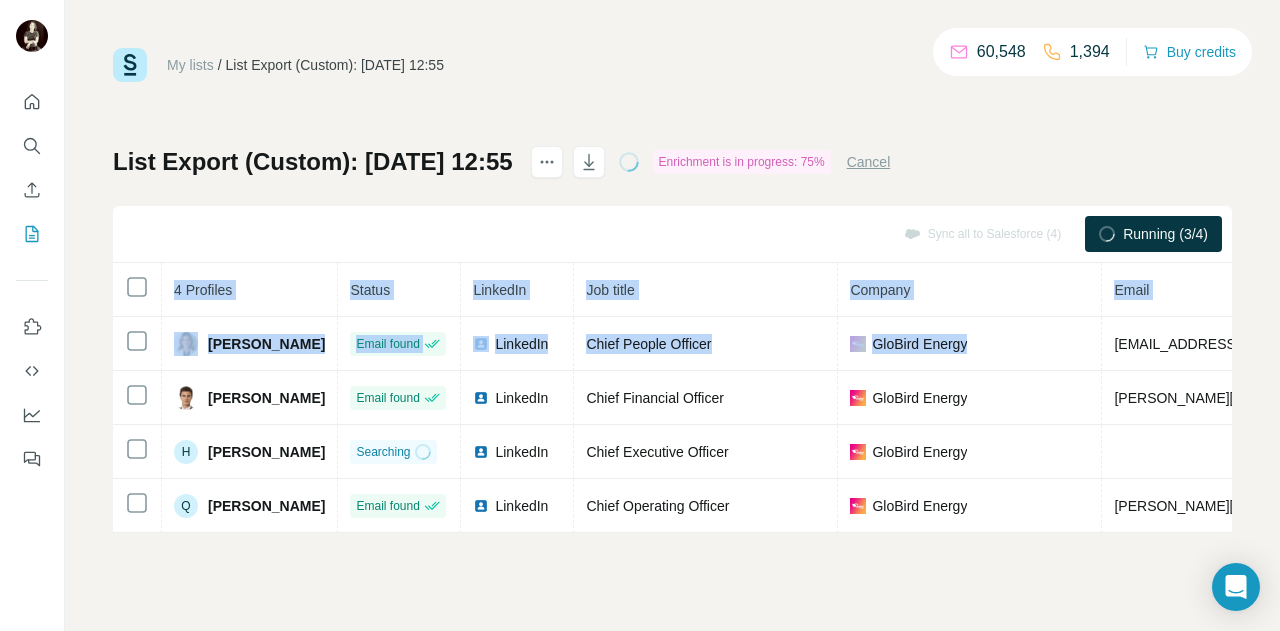 drag, startPoint x: 952, startPoint y: 343, endPoint x: 852, endPoint y: 659, distance: 331.4453 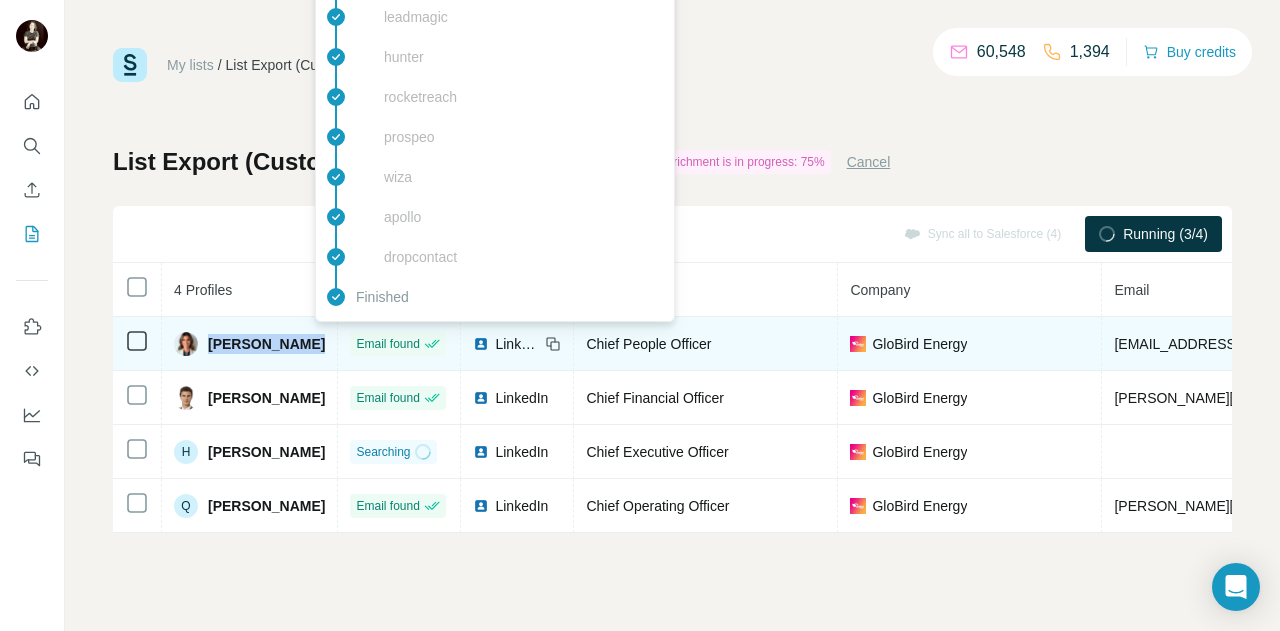 drag, startPoint x: 208, startPoint y: 343, endPoint x: 316, endPoint y: 346, distance: 108.04166 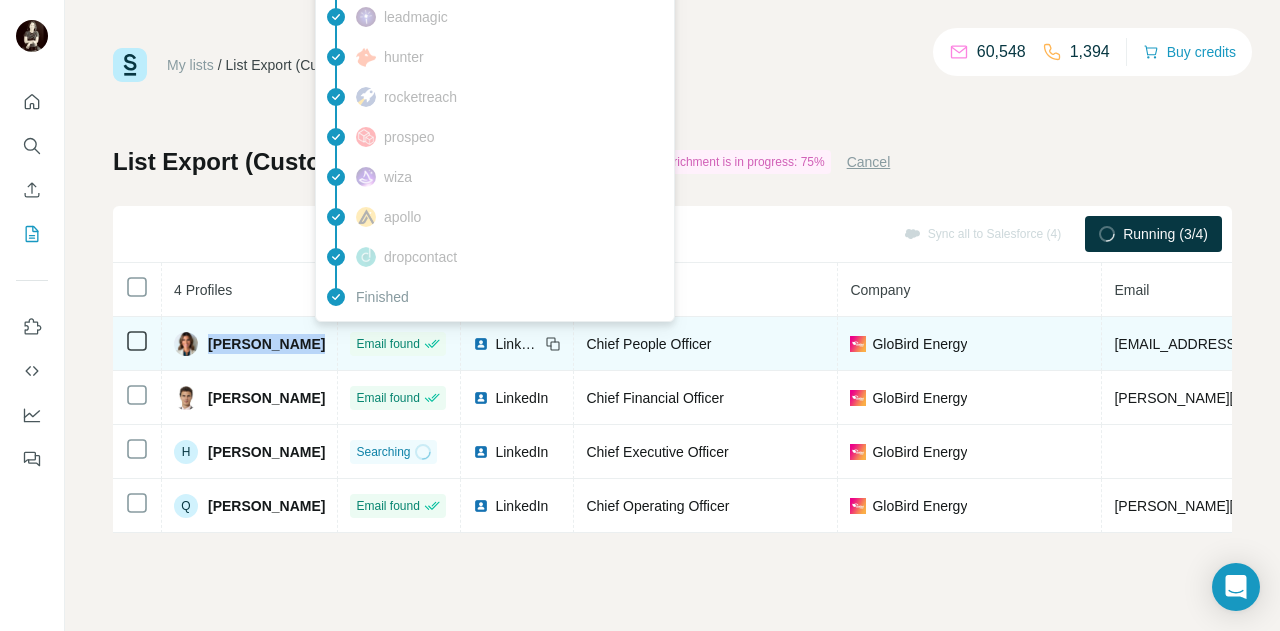 click on "[PERSON_NAME] Email found LinkedIn Chief People Officer GloBird Energy [EMAIL_ADDRESS][PERSON_NAME][DOMAIN_NAME] Not requested [DOMAIN_NAME] [GEOGRAPHIC_DATA]" at bounding box center [1103, 344] 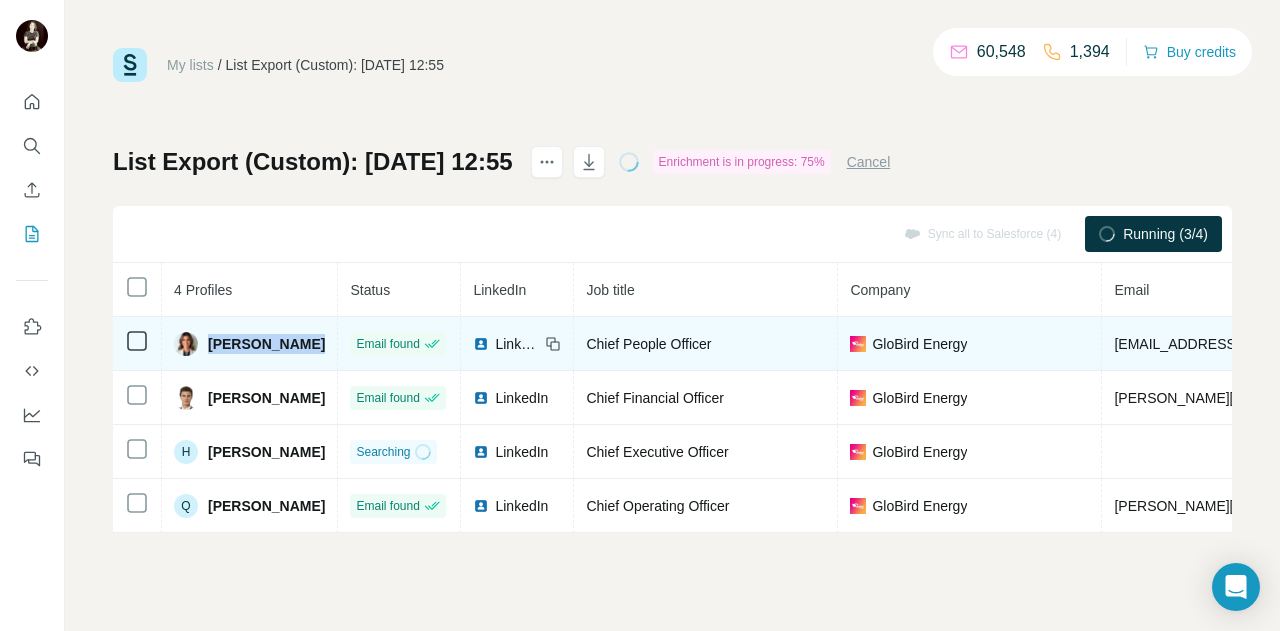 copy on "[PERSON_NAME]" 